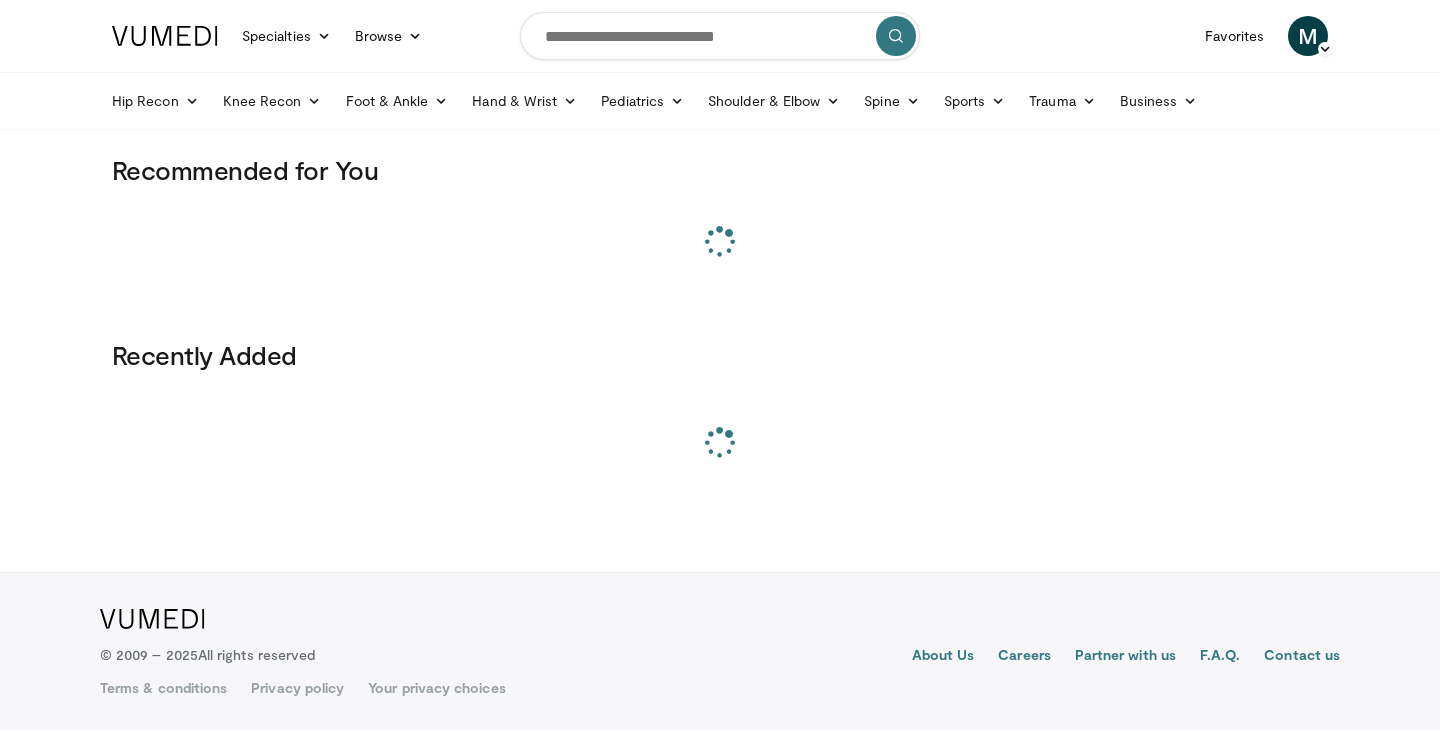 scroll, scrollTop: 0, scrollLeft: 0, axis: both 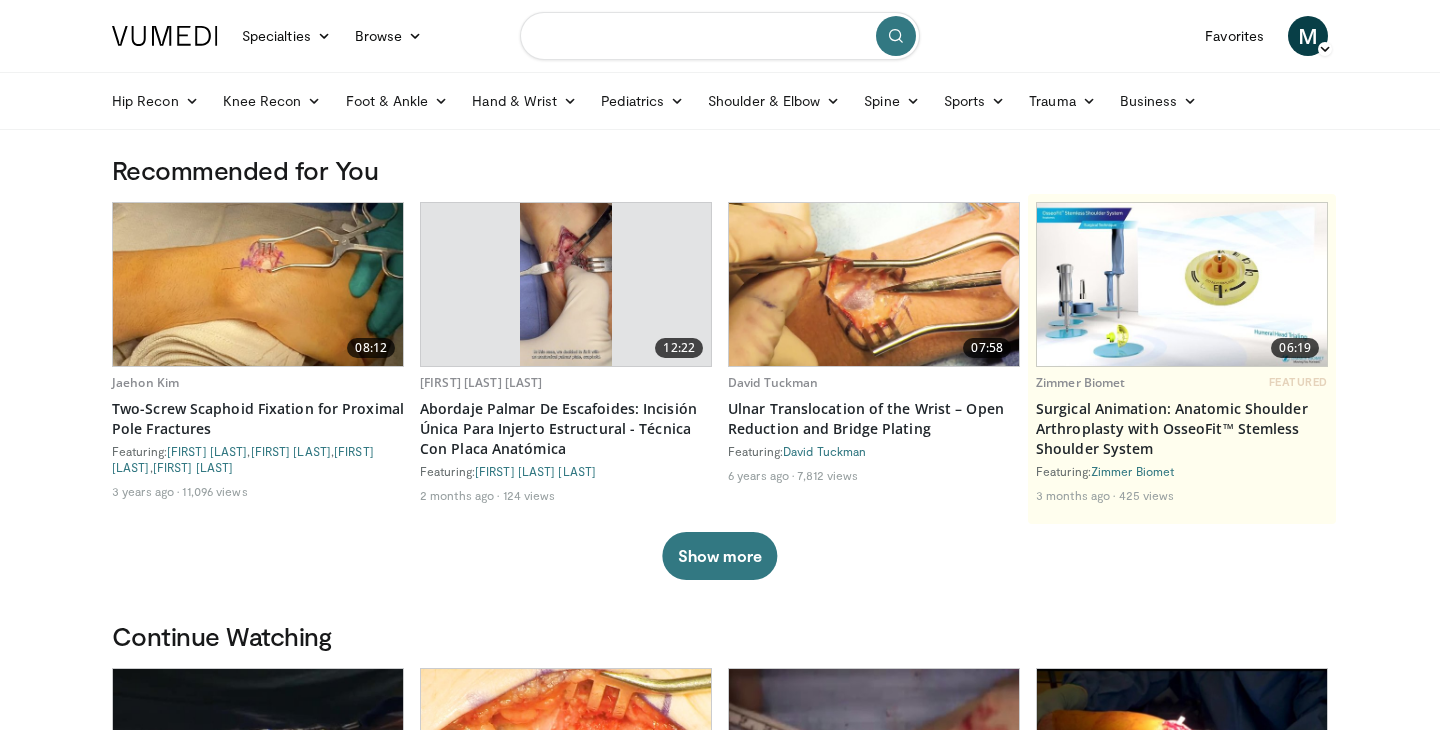 click at bounding box center (720, 36) 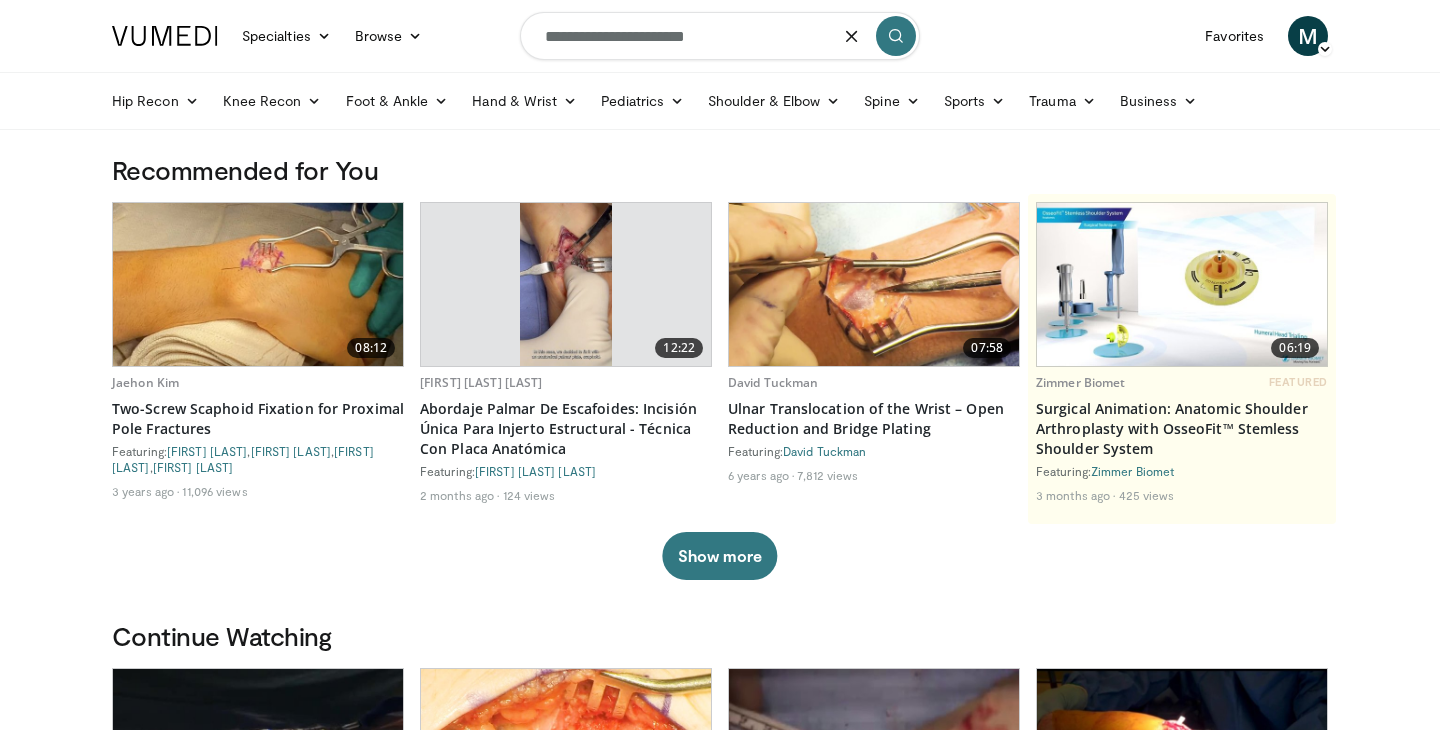 type on "**********" 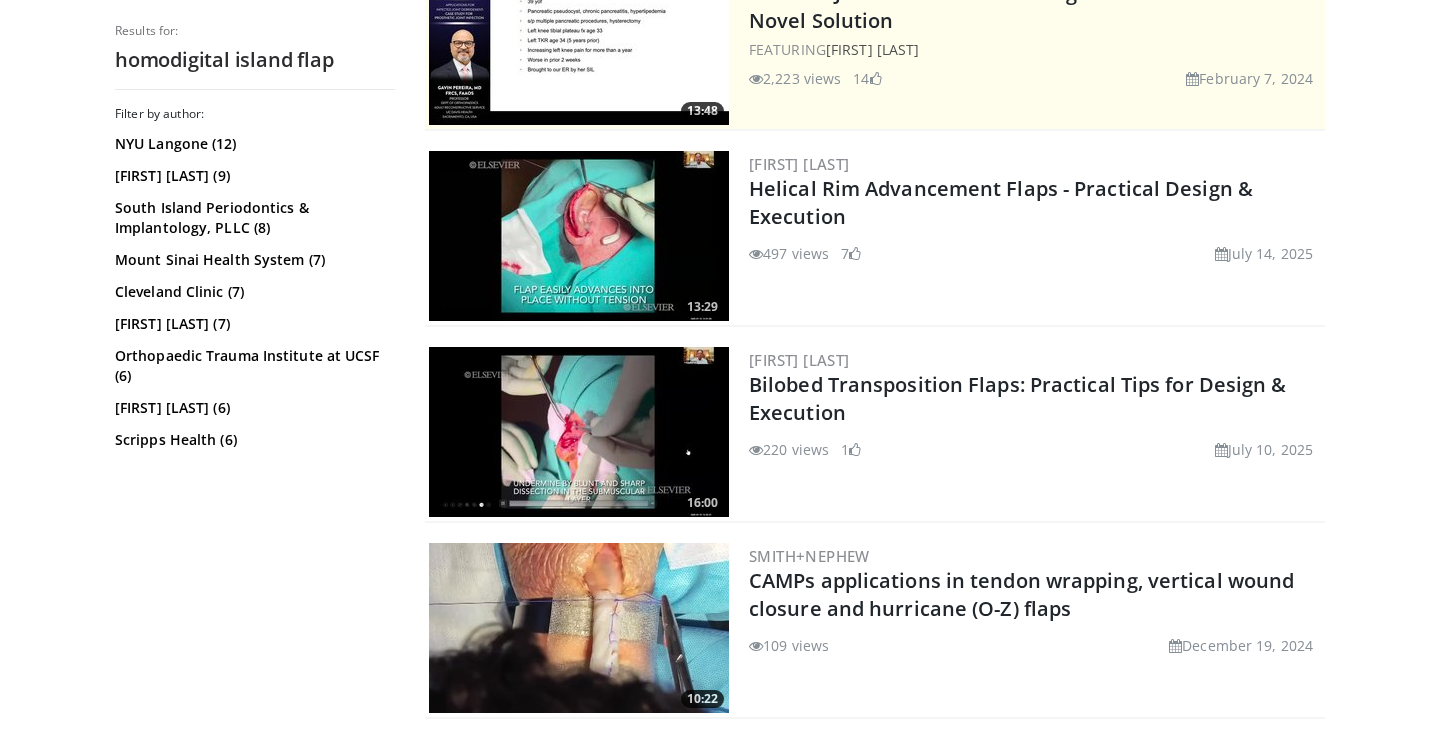 scroll, scrollTop: 0, scrollLeft: 0, axis: both 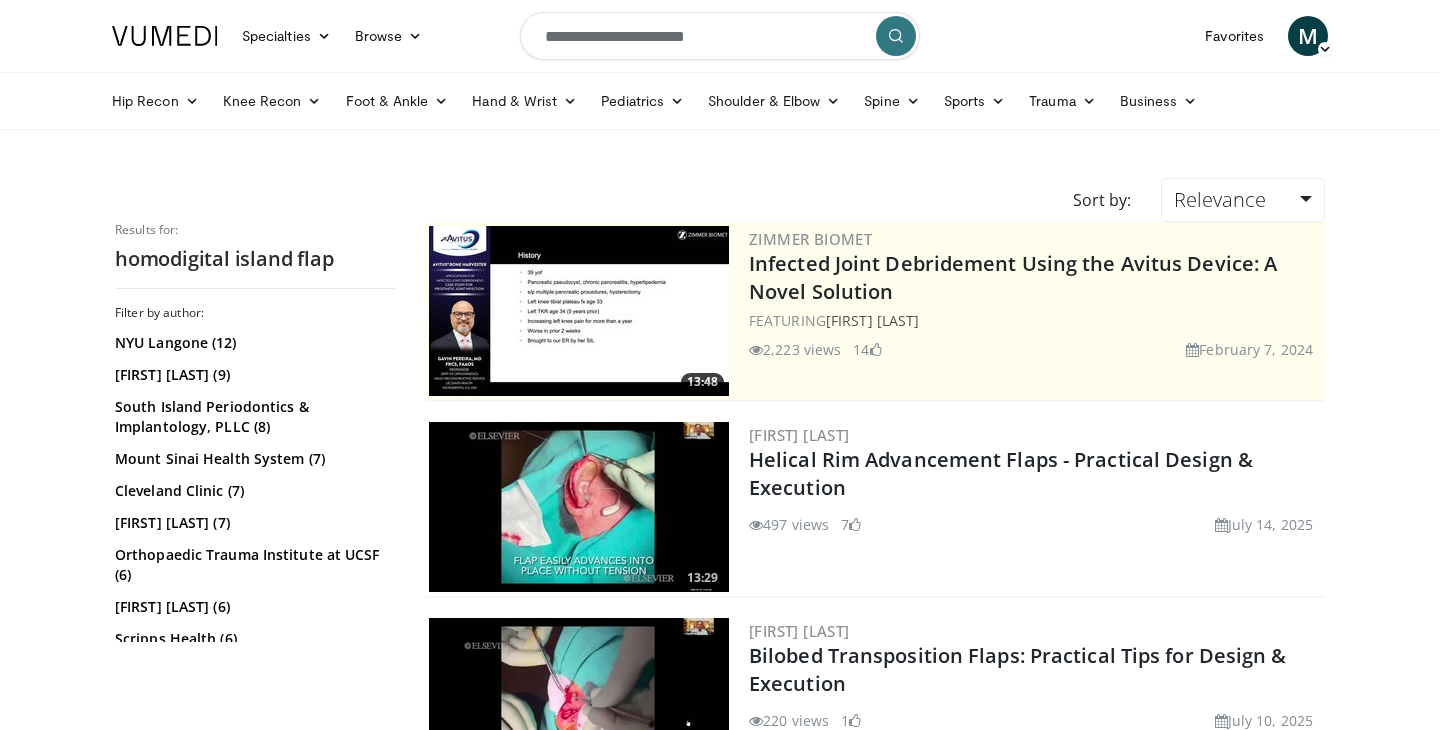 click on "**********" at bounding box center [720, 36] 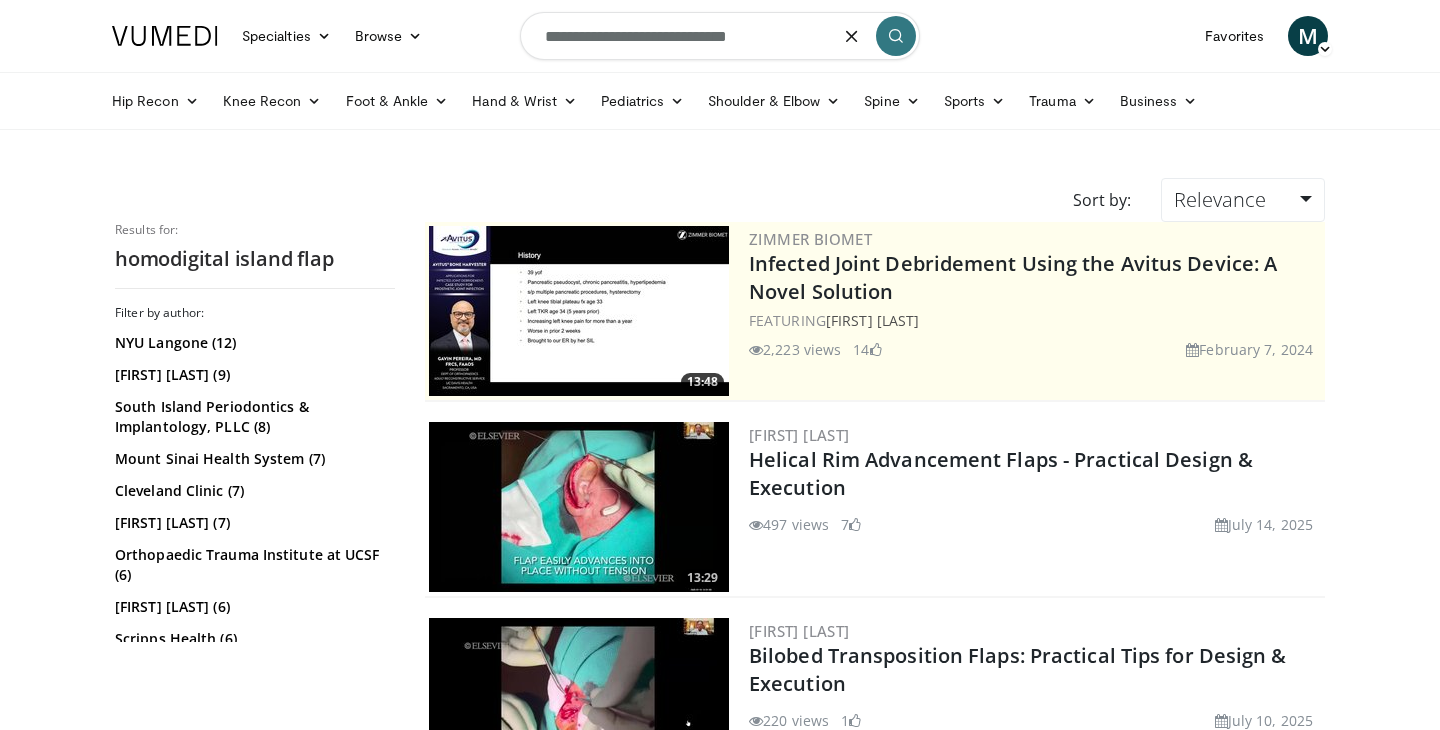 type on "**********" 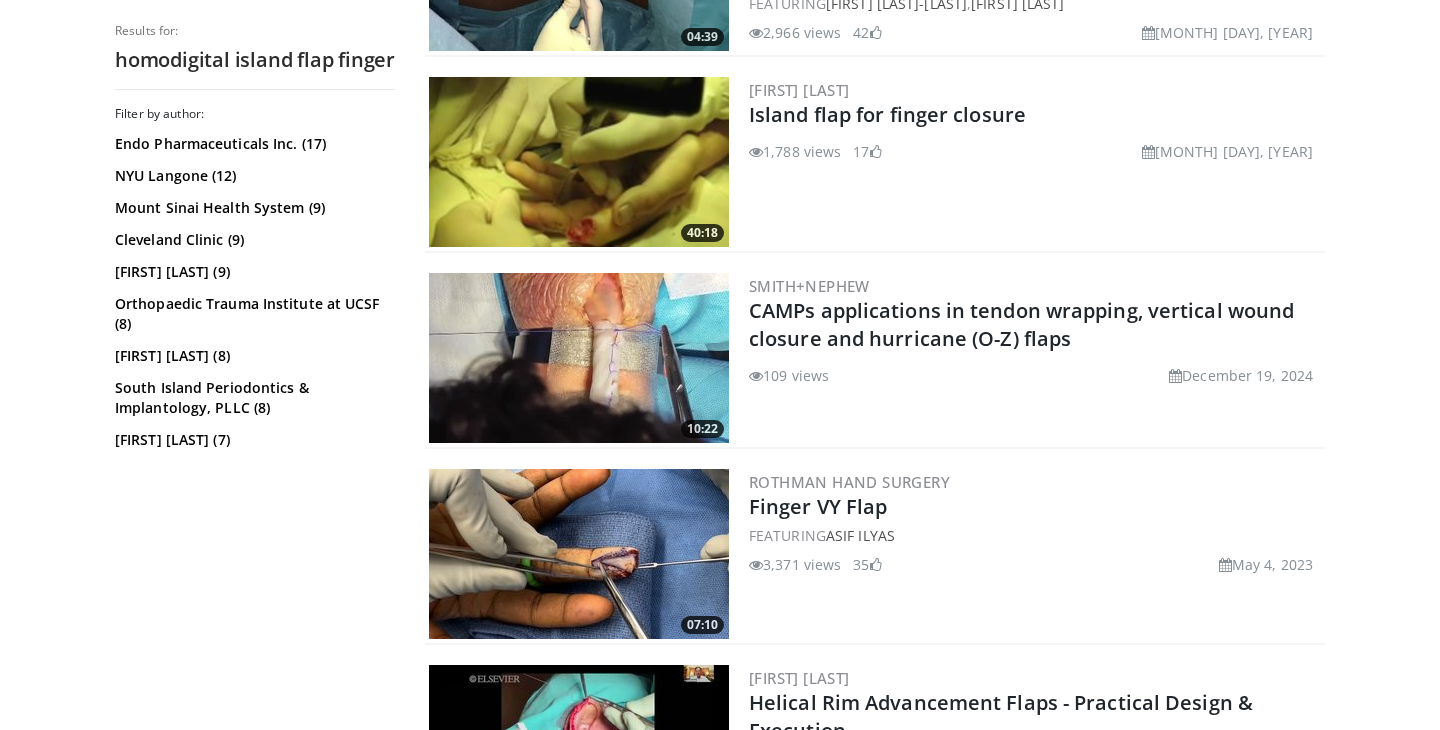 scroll, scrollTop: 939, scrollLeft: 0, axis: vertical 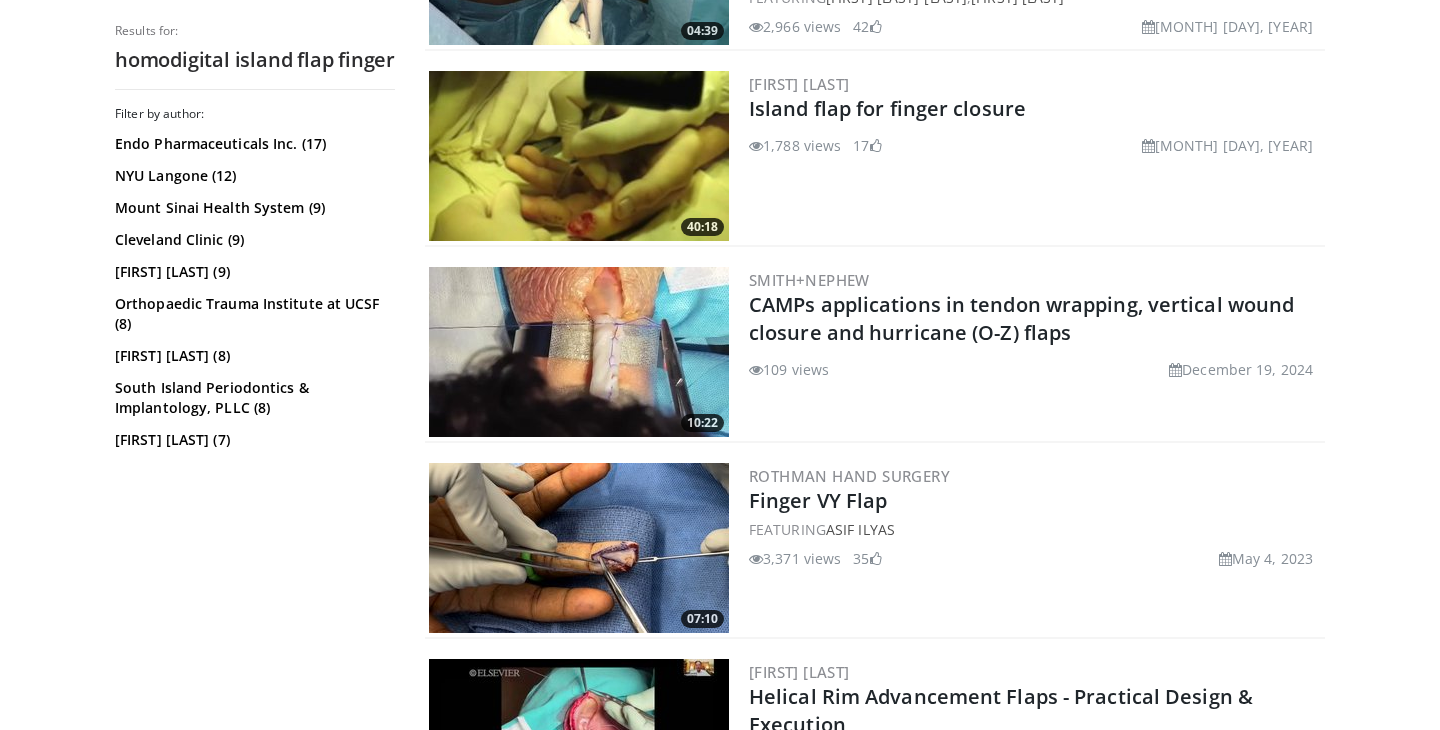 click at bounding box center (579, 548) 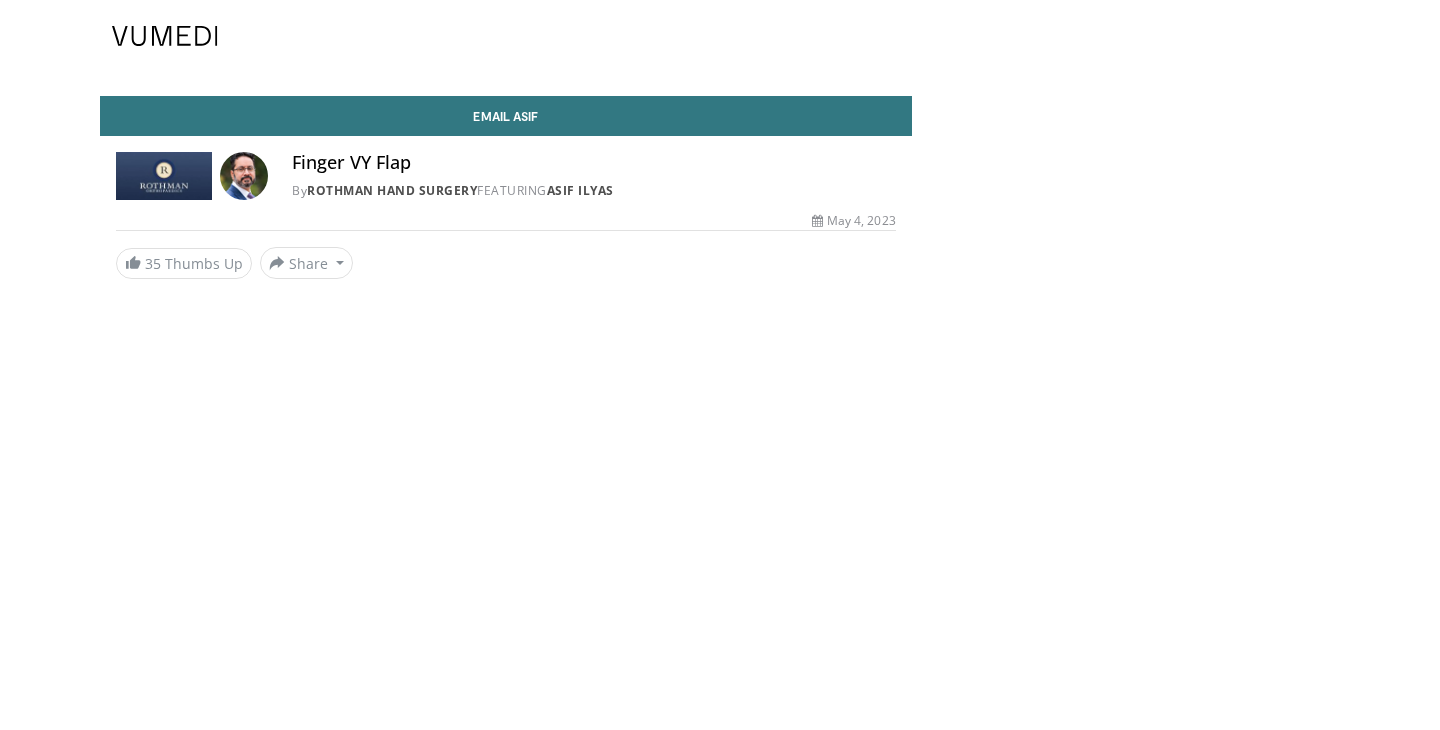 scroll, scrollTop: 0, scrollLeft: 0, axis: both 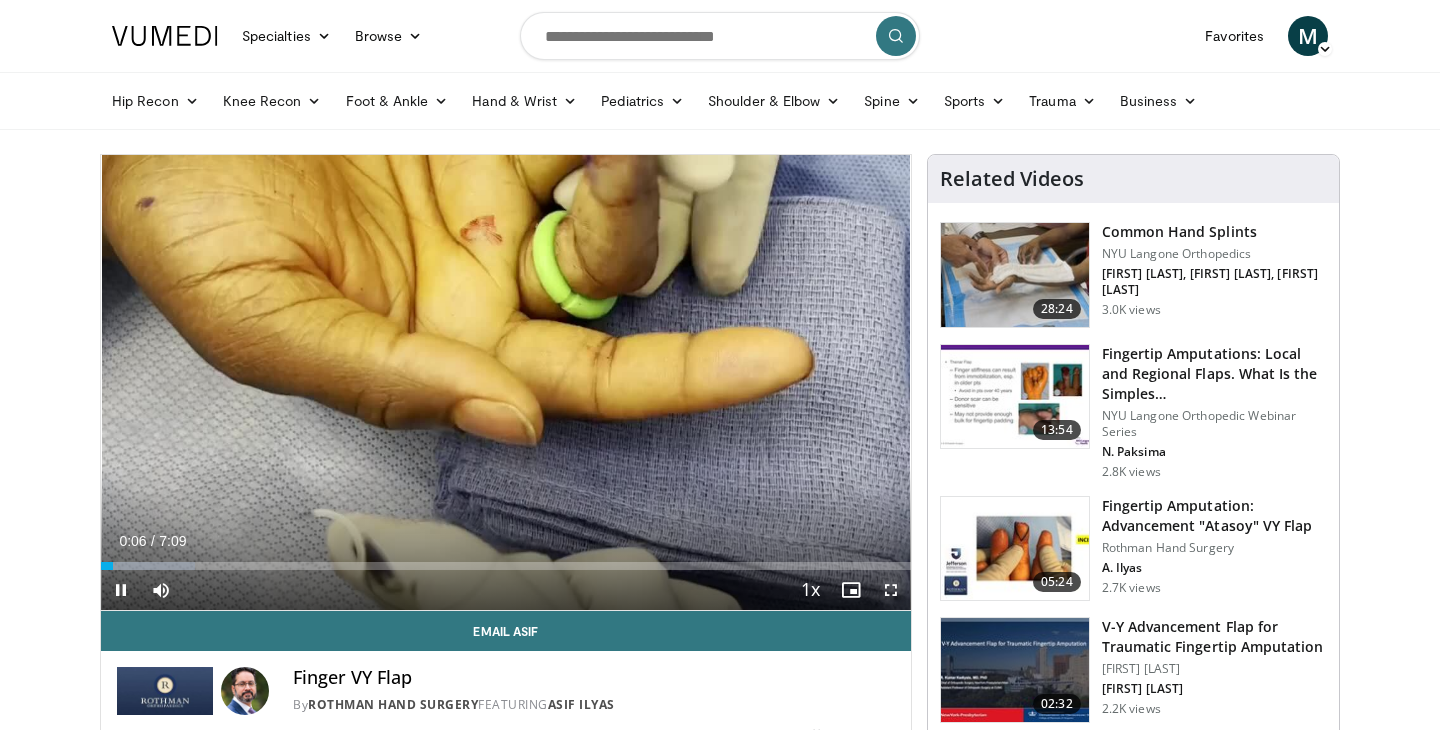 click at bounding box center (891, 590) 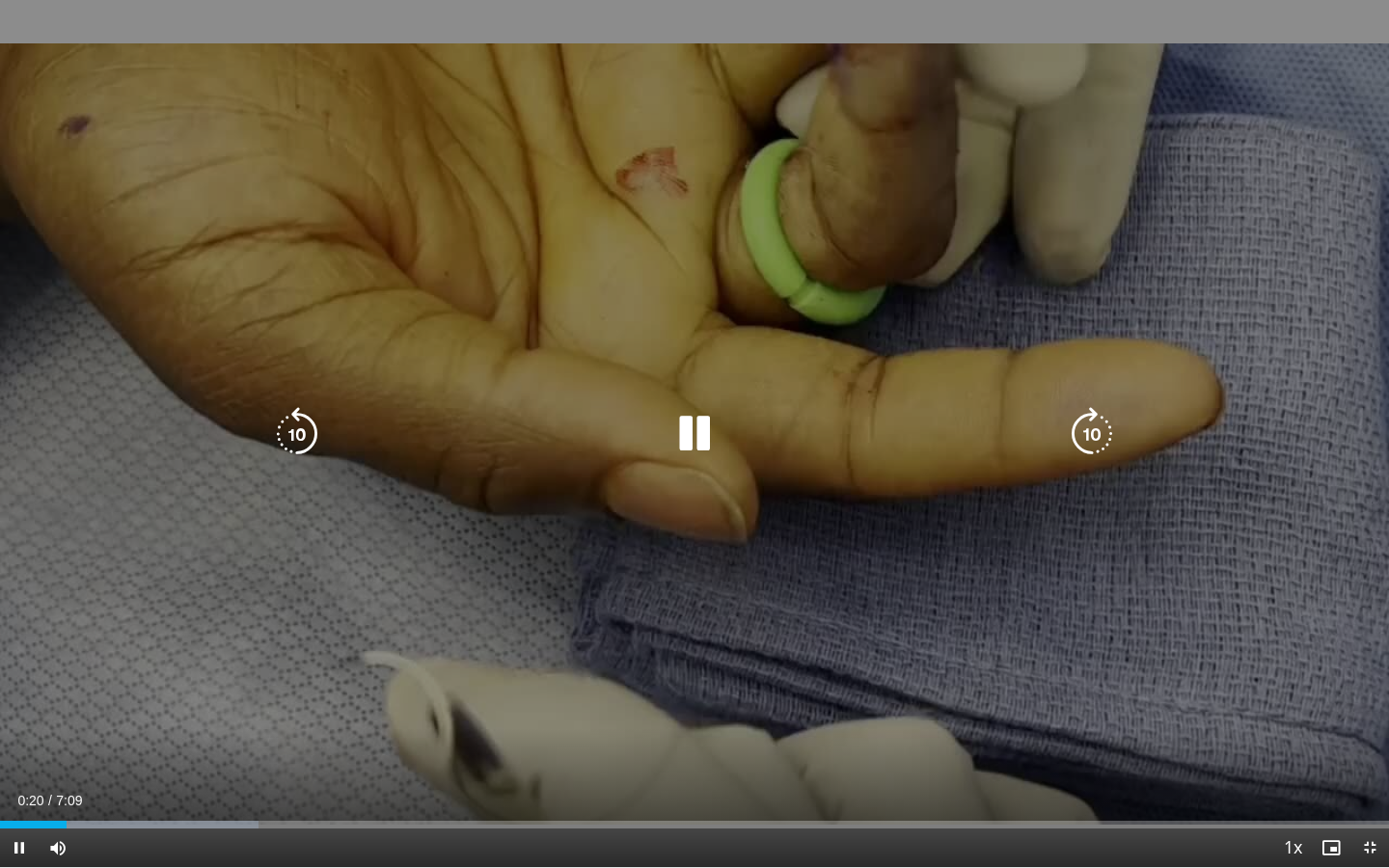 click at bounding box center [694, 434] 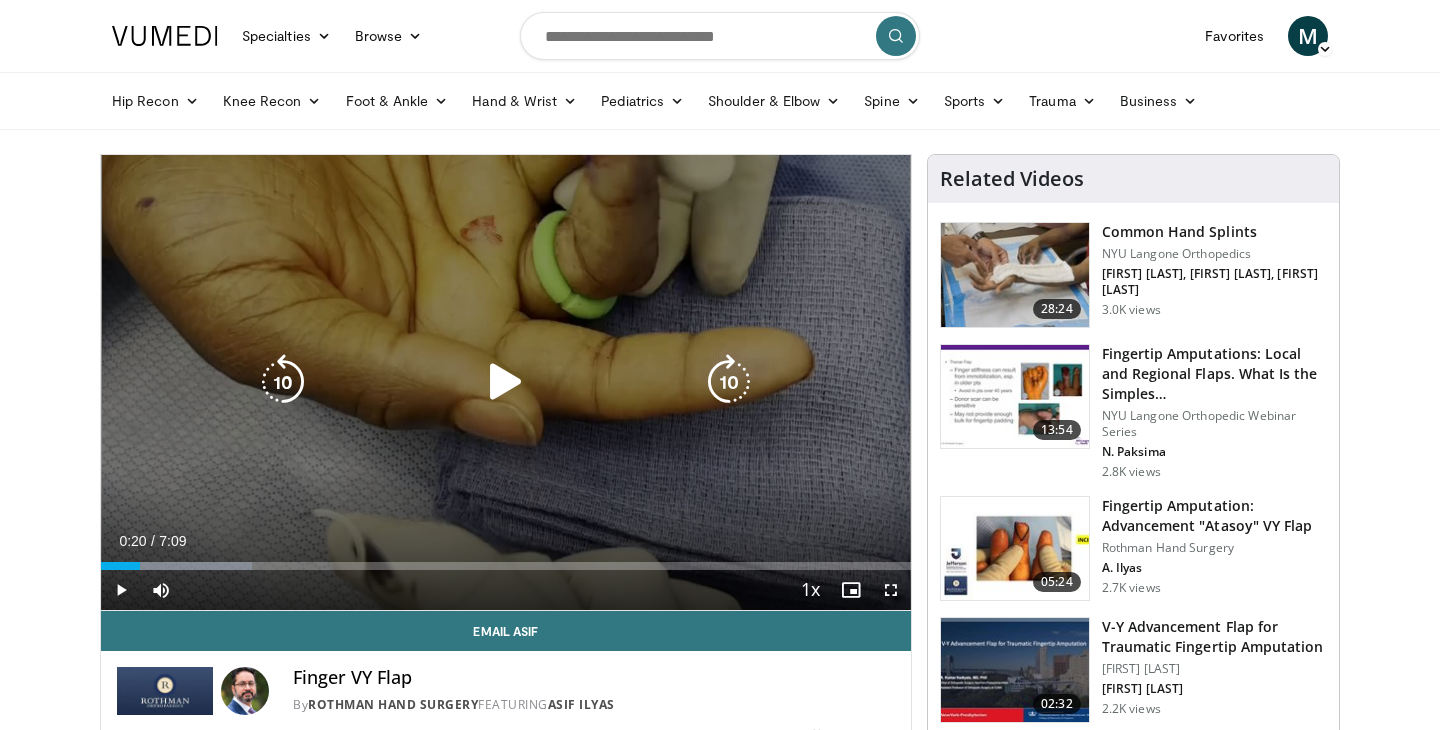 click at bounding box center [506, 382] 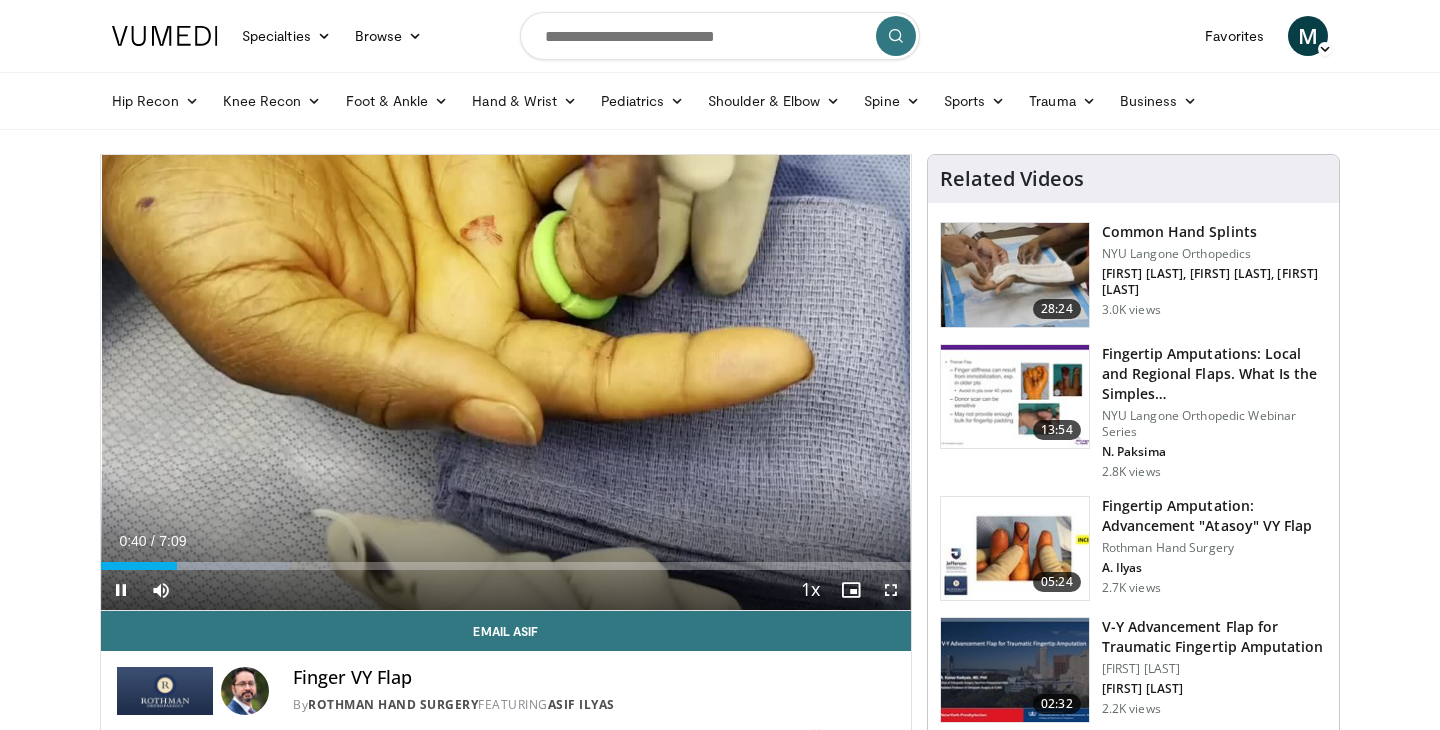 click at bounding box center (891, 590) 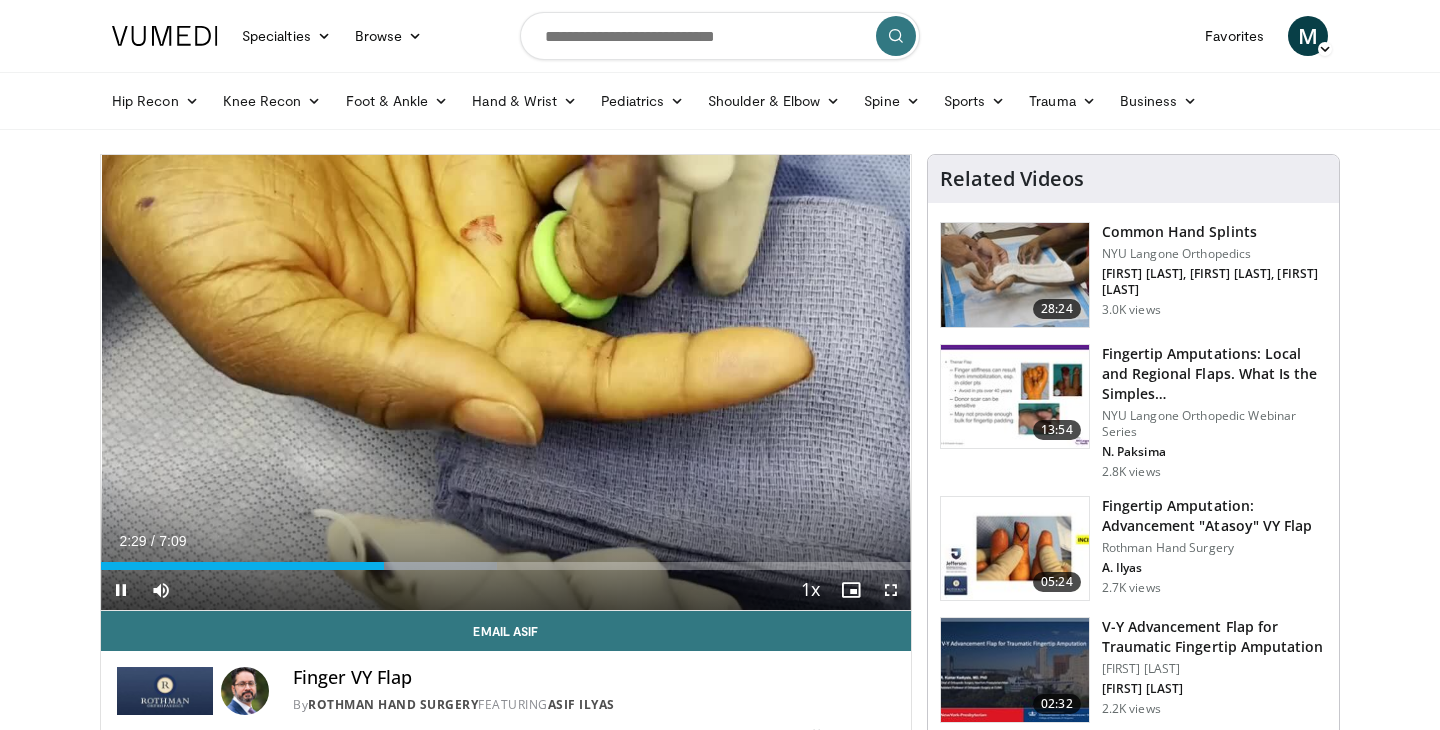 click at bounding box center [891, 590] 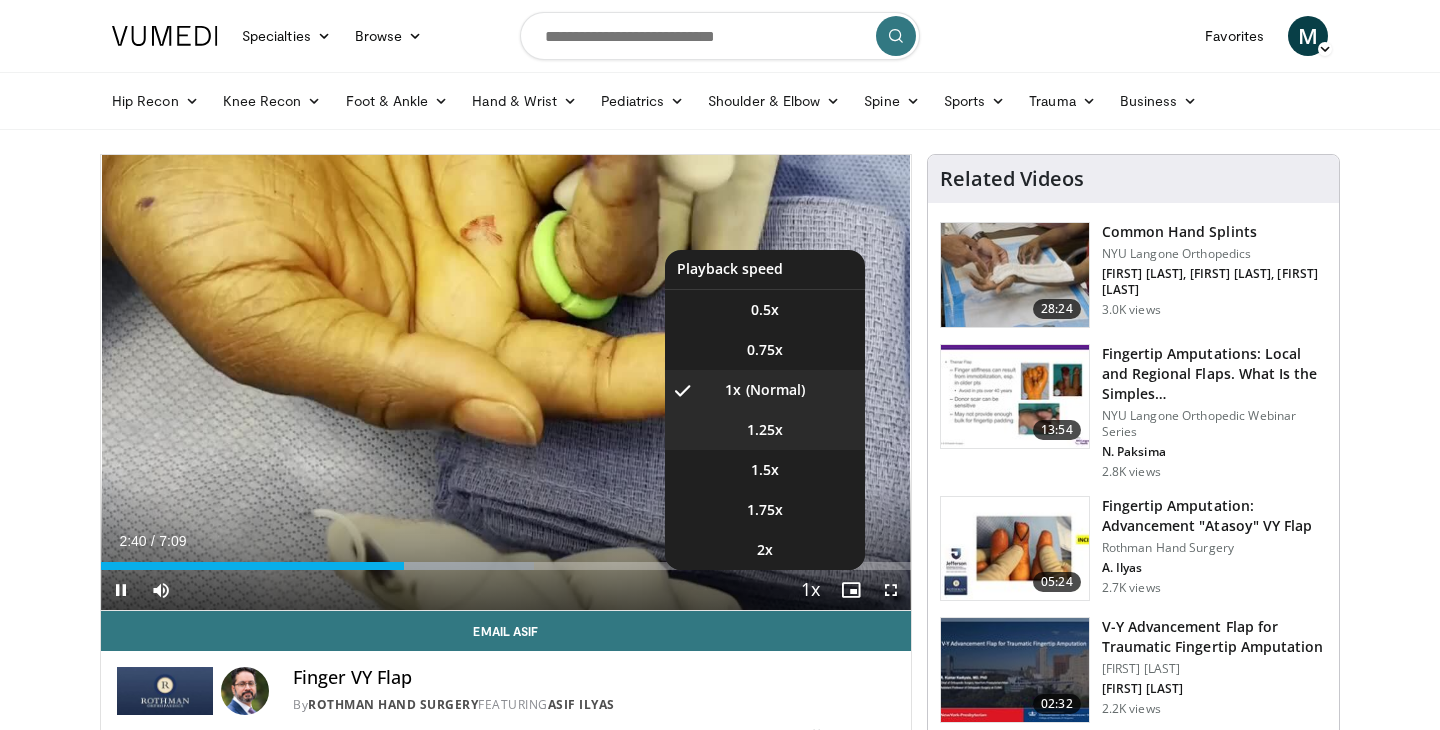click on "1.25x" at bounding box center [765, 430] 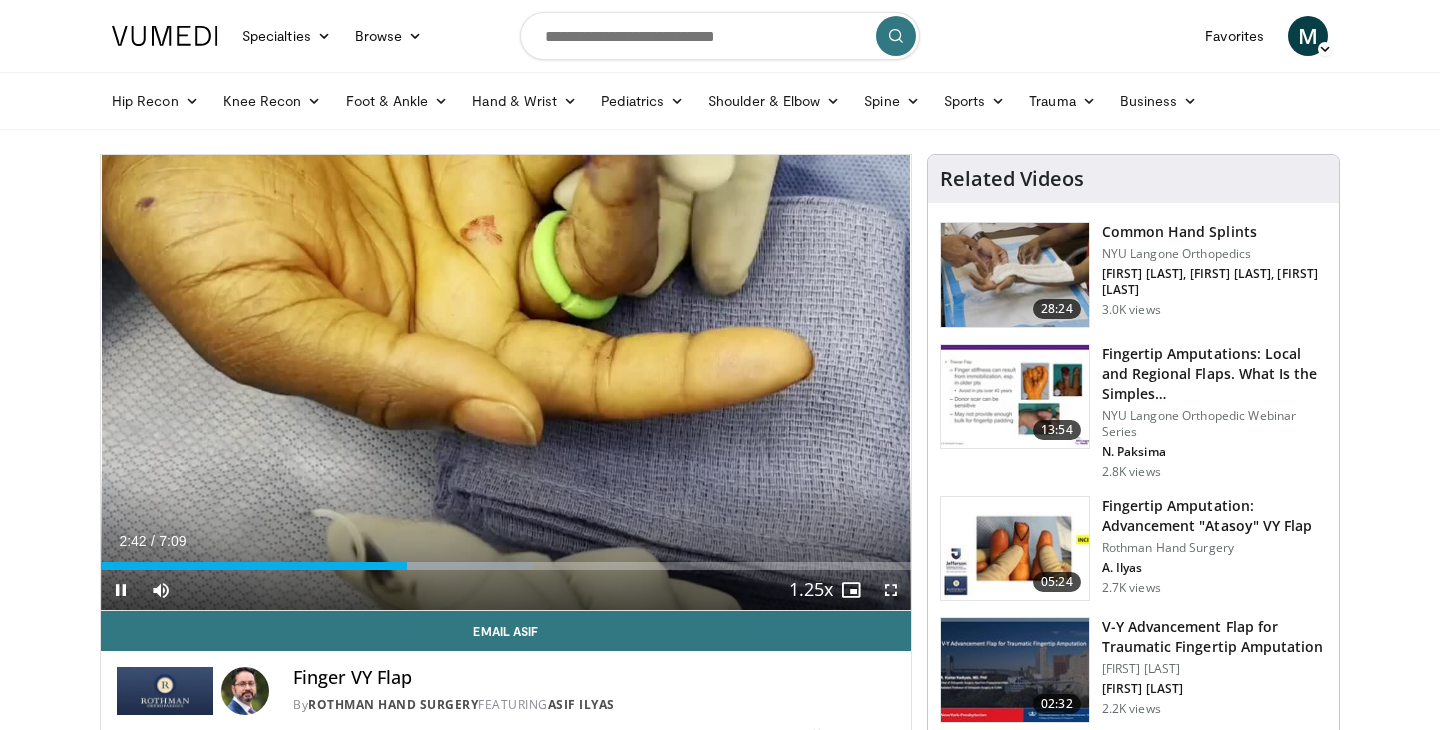 click at bounding box center [891, 590] 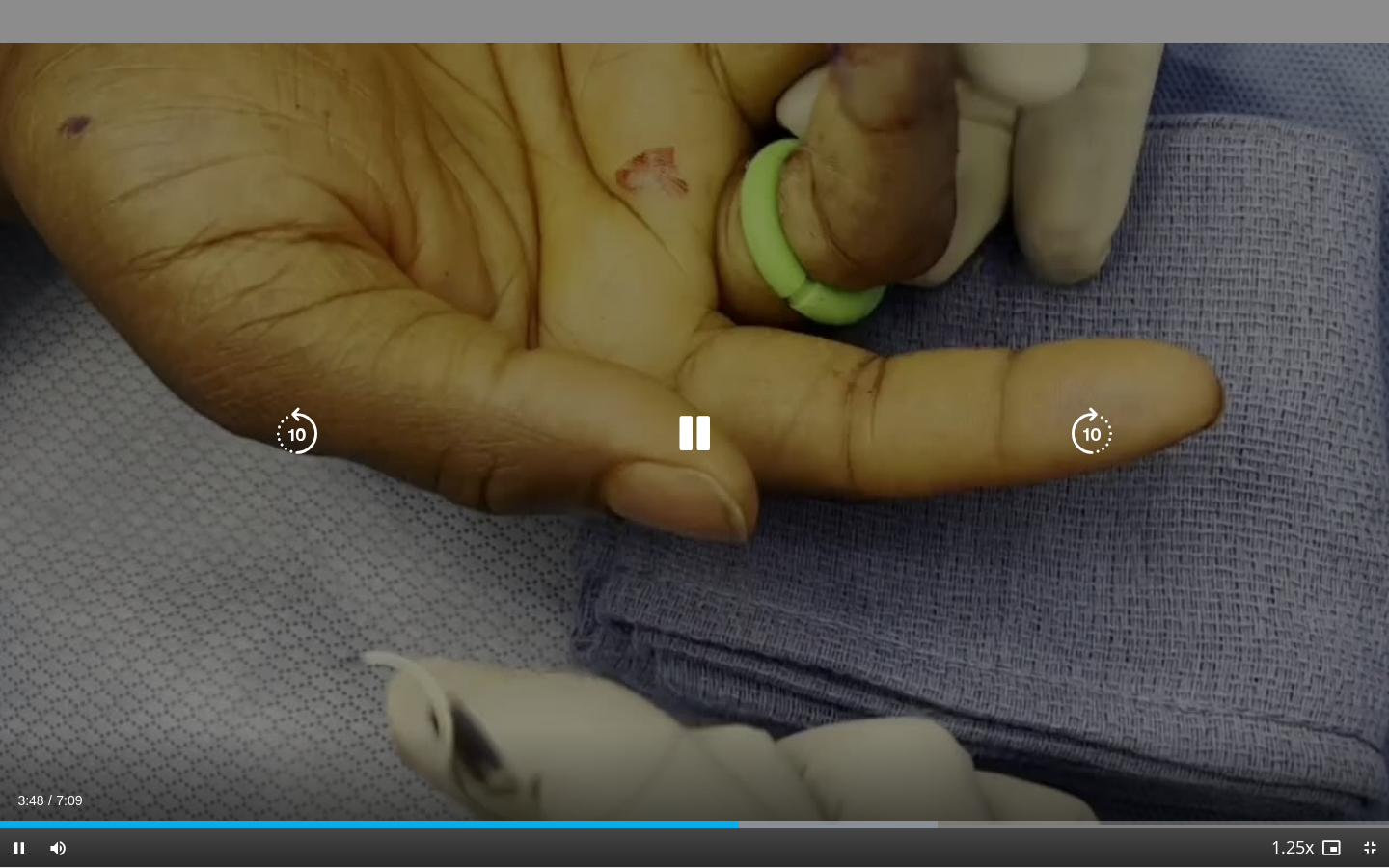 click at bounding box center (694, 434) 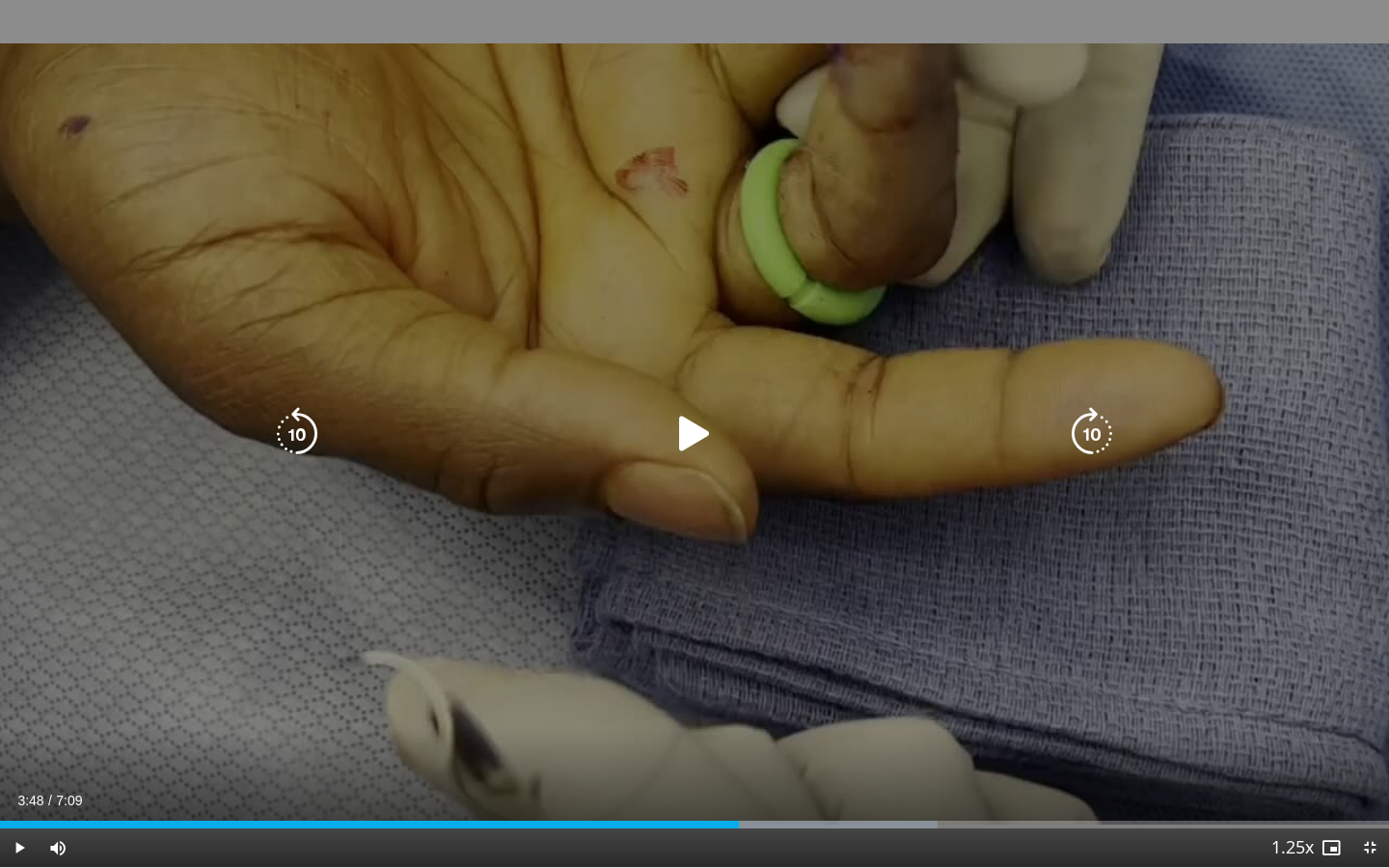 click at bounding box center (694, 434) 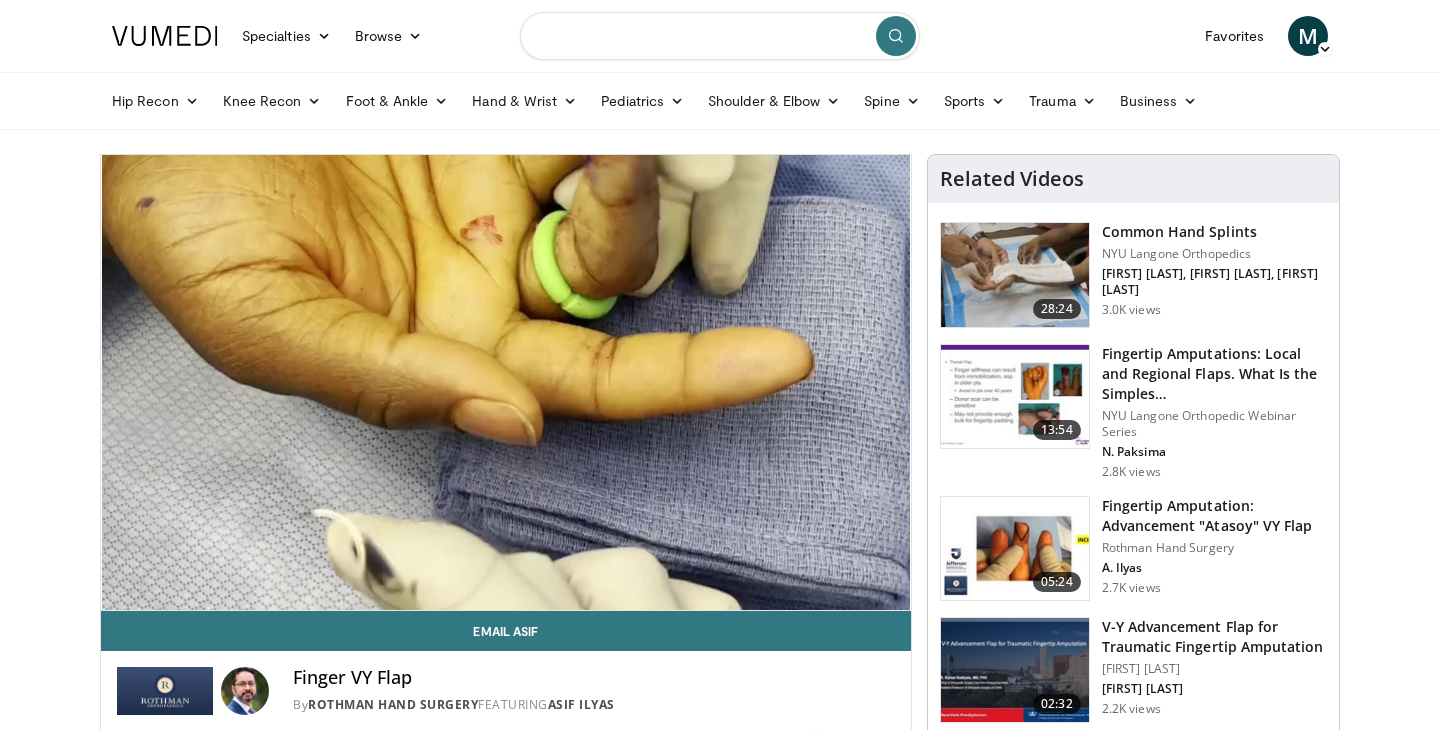 click at bounding box center [720, 36] 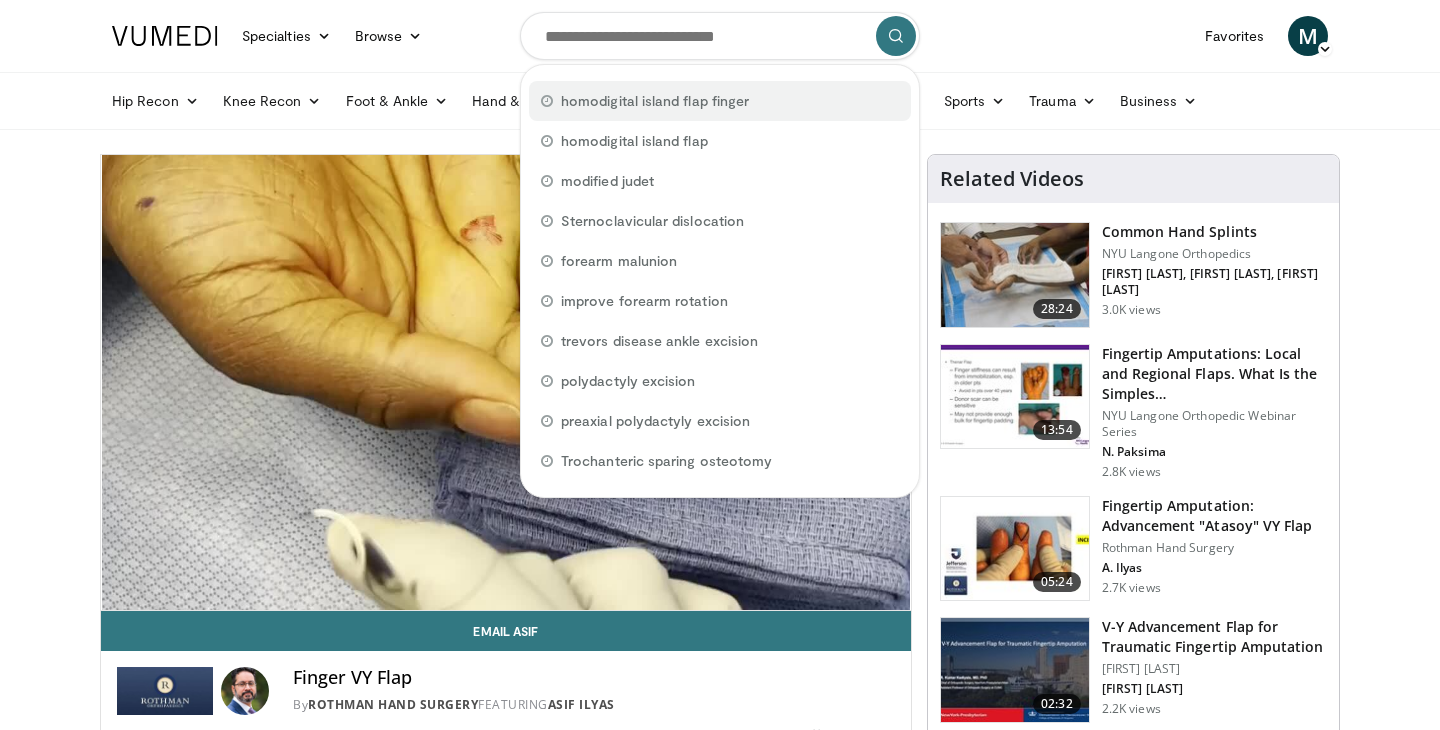 click on "homodigital island flap finger" at bounding box center [655, 101] 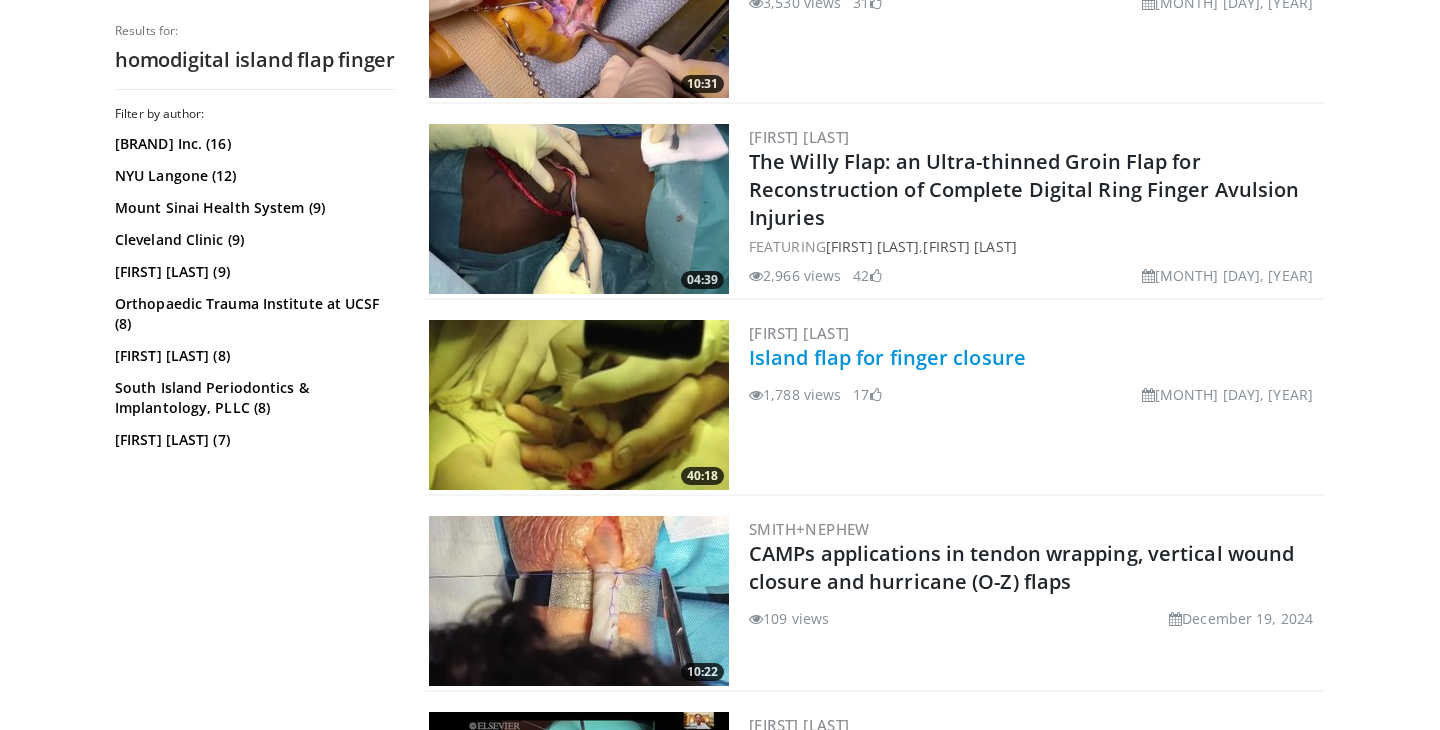 scroll, scrollTop: 693, scrollLeft: 0, axis: vertical 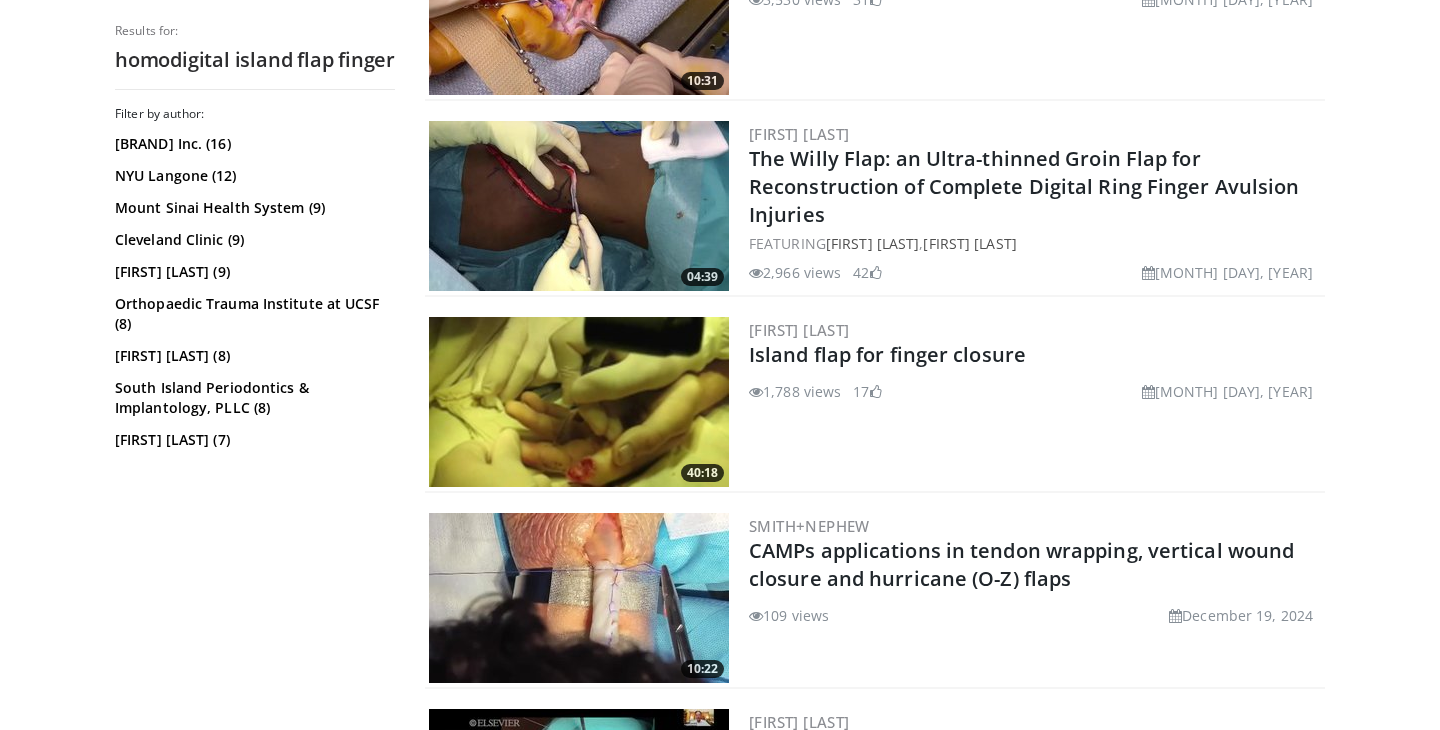 click at bounding box center [579, 402] 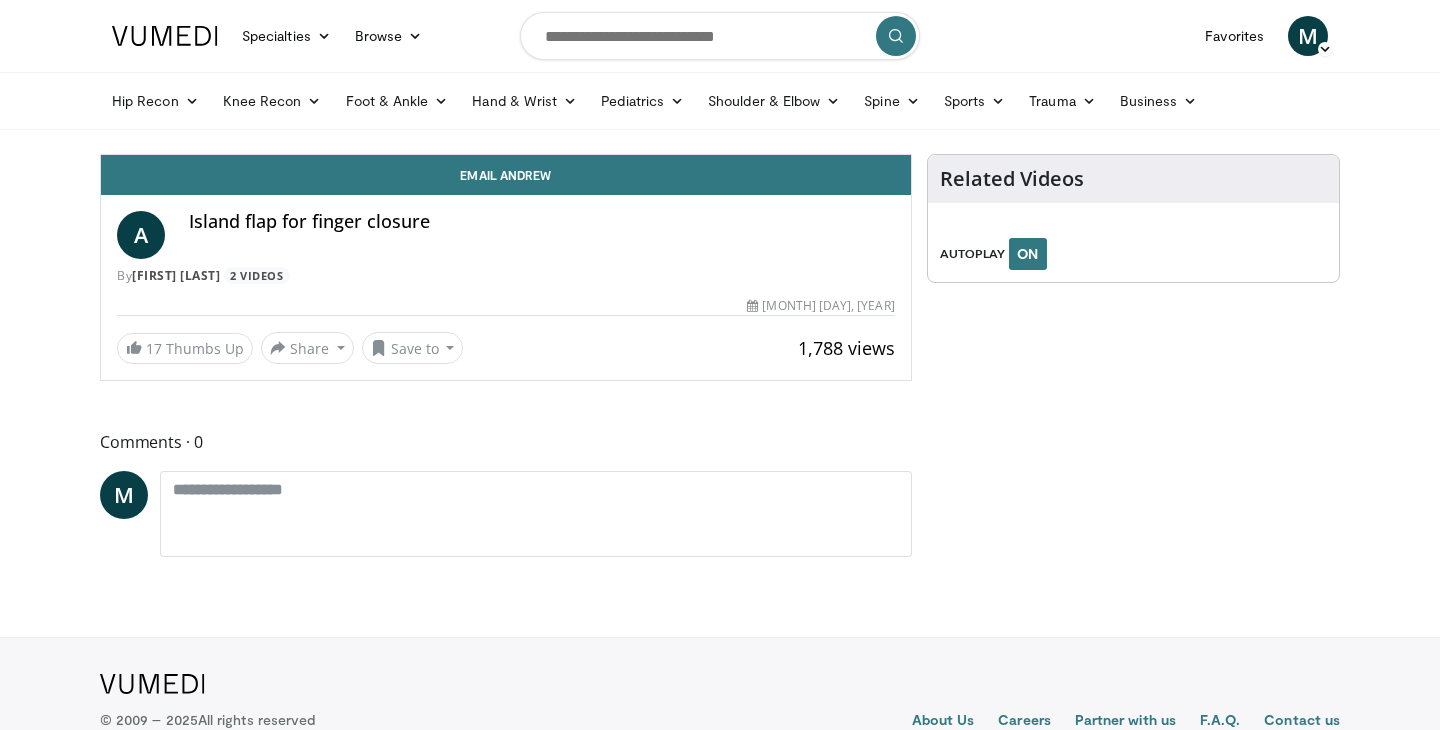 scroll, scrollTop: 0, scrollLeft: 0, axis: both 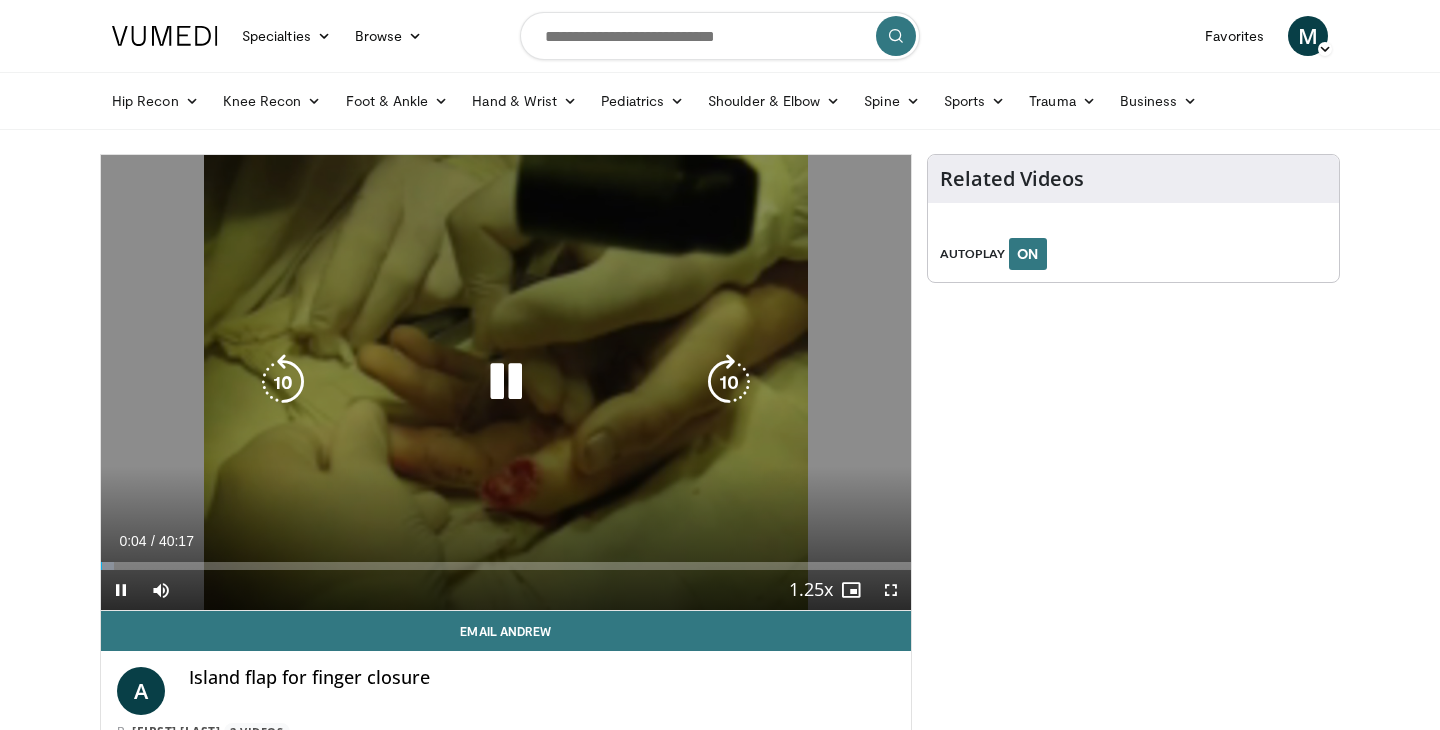 click at bounding box center (506, 382) 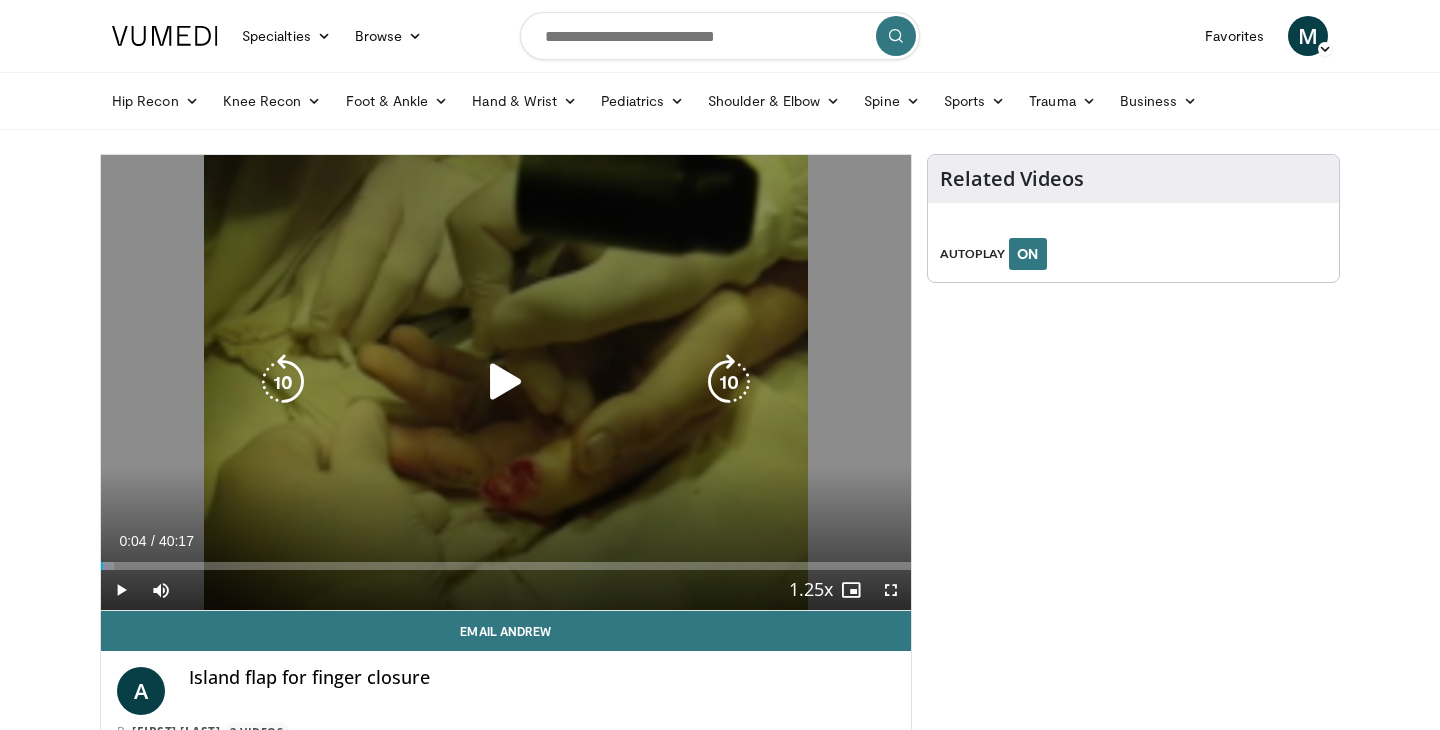 click at bounding box center [506, 382] 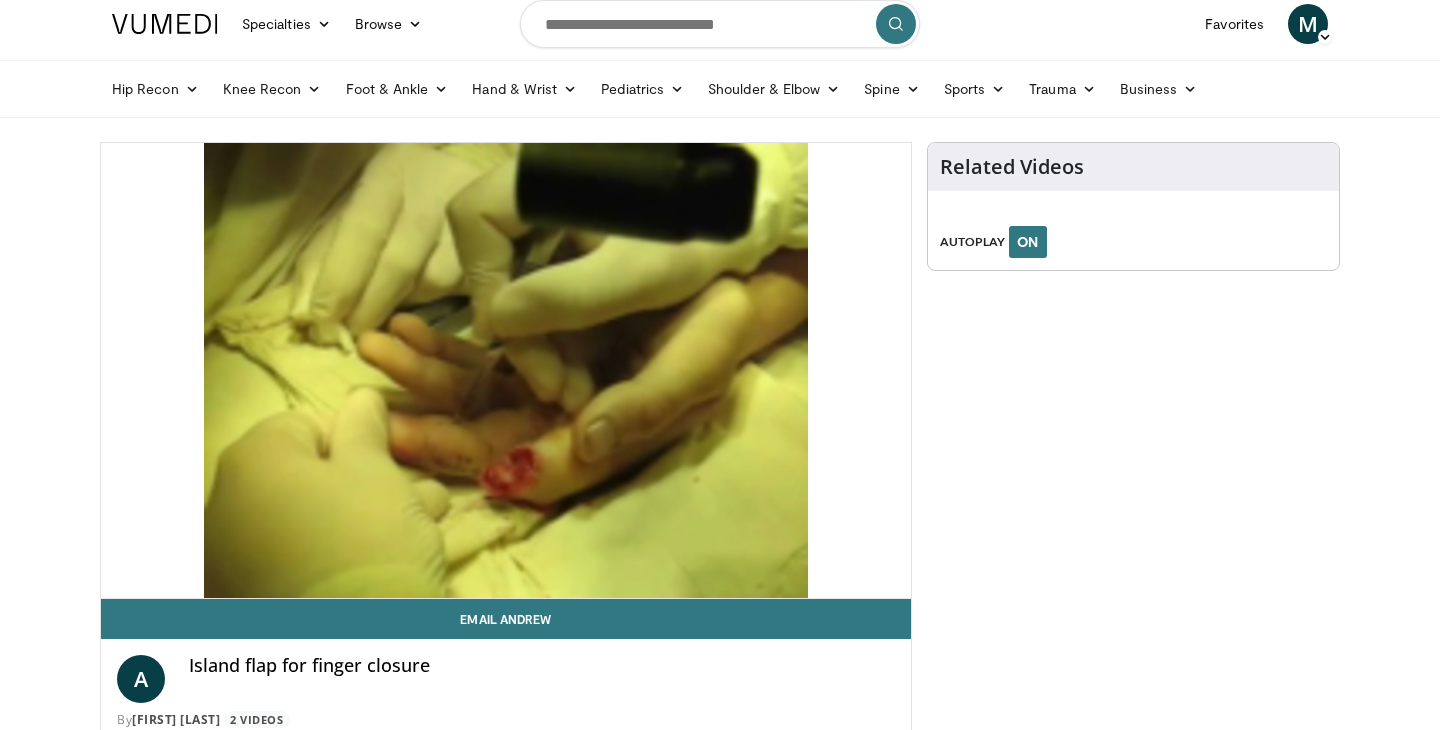 scroll, scrollTop: 0, scrollLeft: 0, axis: both 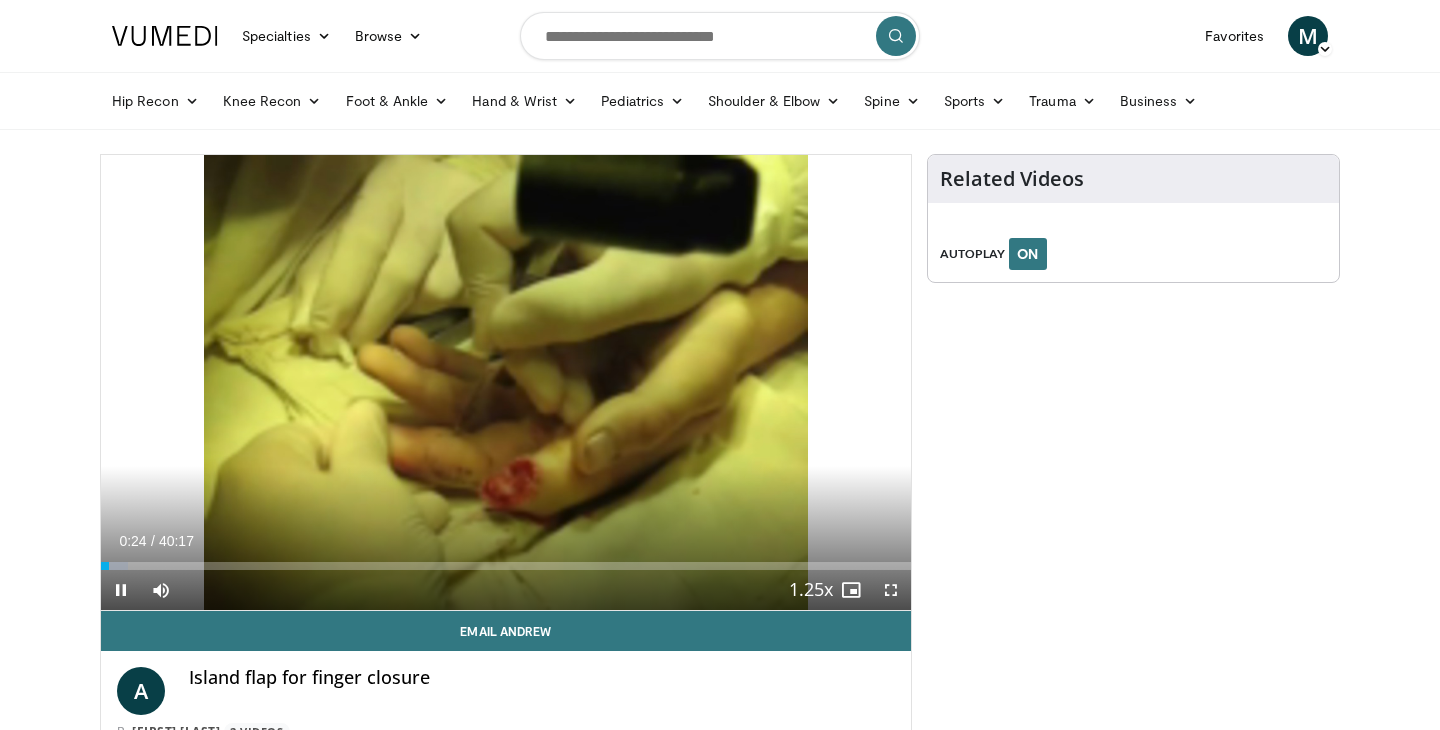 click on "Current Time  0:24 / Duration  40:17 Pause Skip Backward Skip Forward Mute Loaded :  3.30% 00:24 09:57 Stream Type  LIVE Seek to live, currently behind live LIVE   1.25x Playback Rate 0.5x 0.75x 1x 1.25x , selected 1.5x 1.75x 2x Chapters Chapters Descriptions descriptions off , selected Captions captions settings , opens captions settings dialog captions off , selected Audio Track en (Main) , selected Fullscreen Enable picture-in-picture mode" at bounding box center (506, 590) 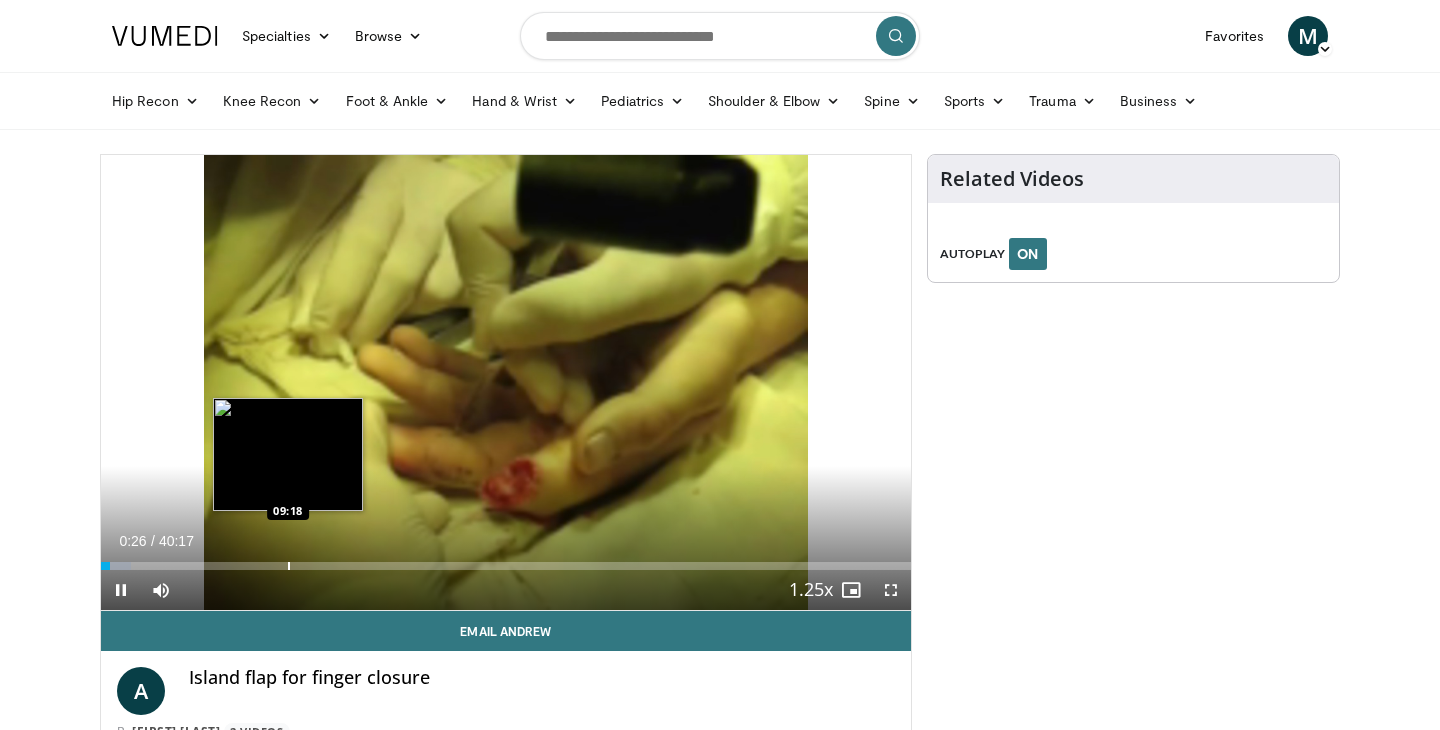 click at bounding box center (289, 566) 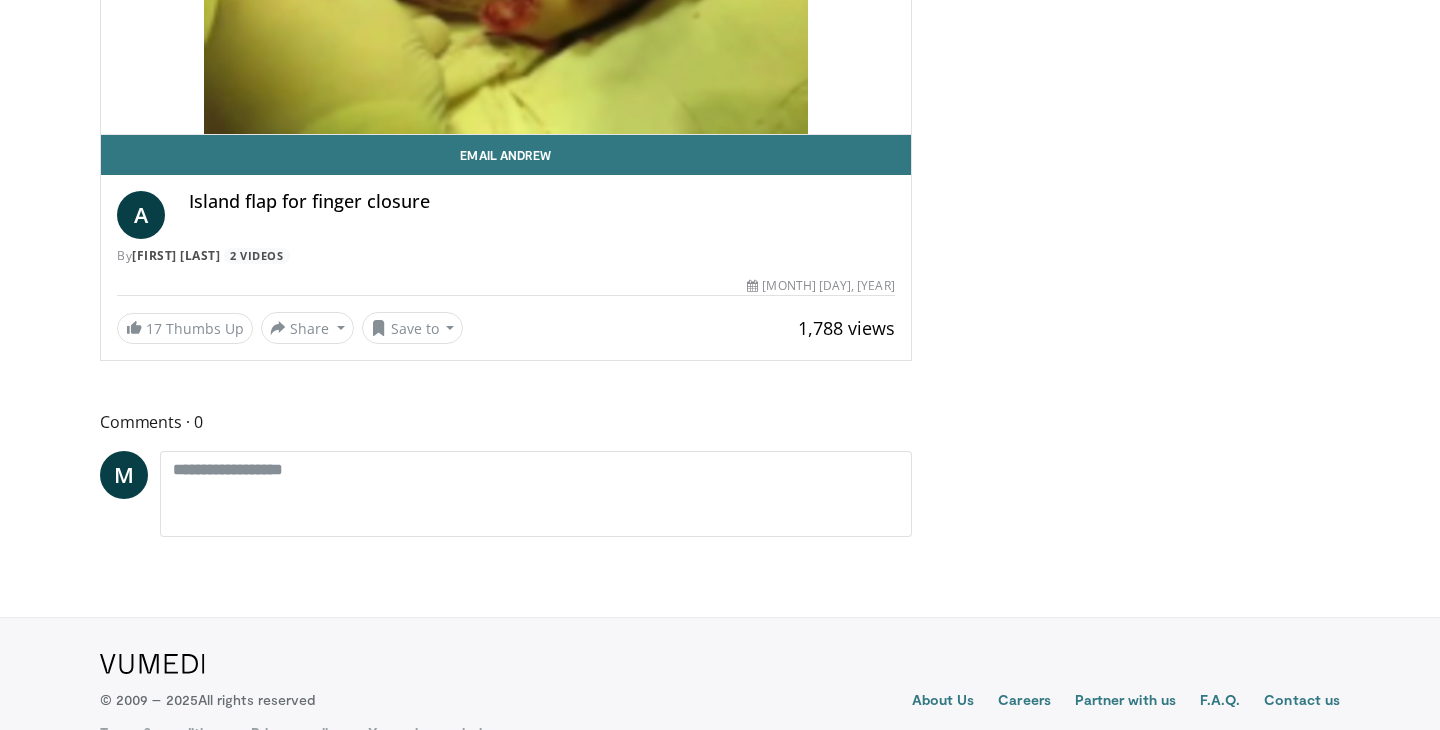 scroll, scrollTop: 0, scrollLeft: 0, axis: both 